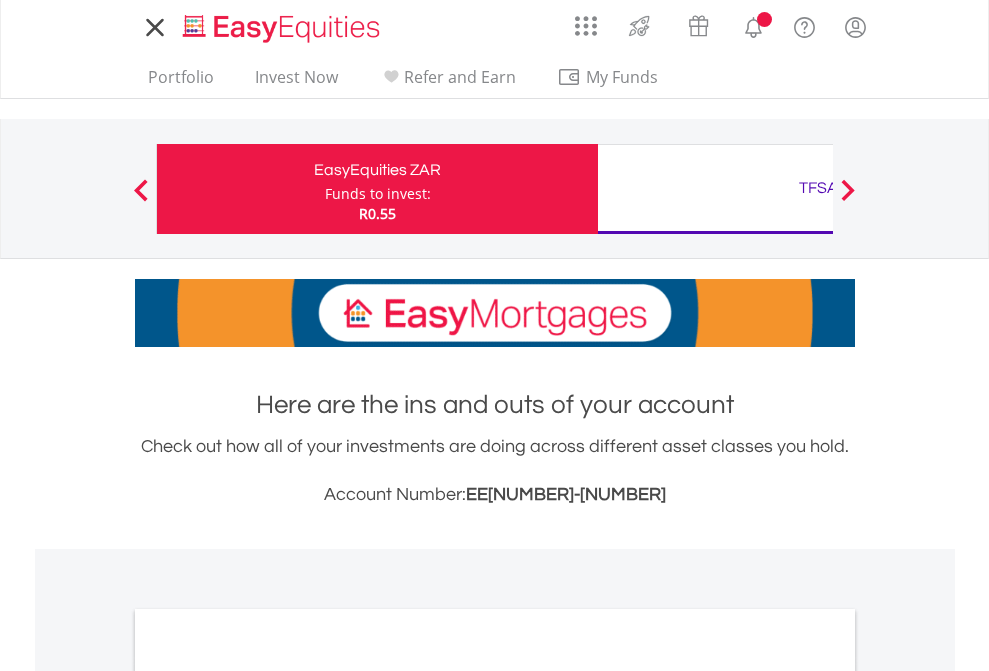 scroll, scrollTop: 0, scrollLeft: 0, axis: both 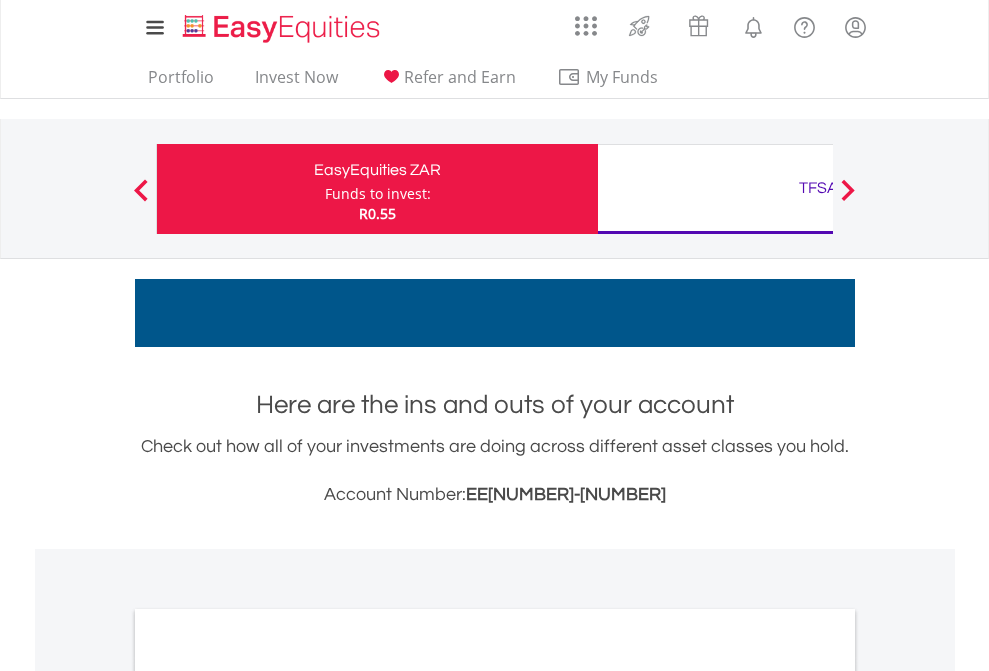 click on "Funds to invest:" at bounding box center [378, 194] 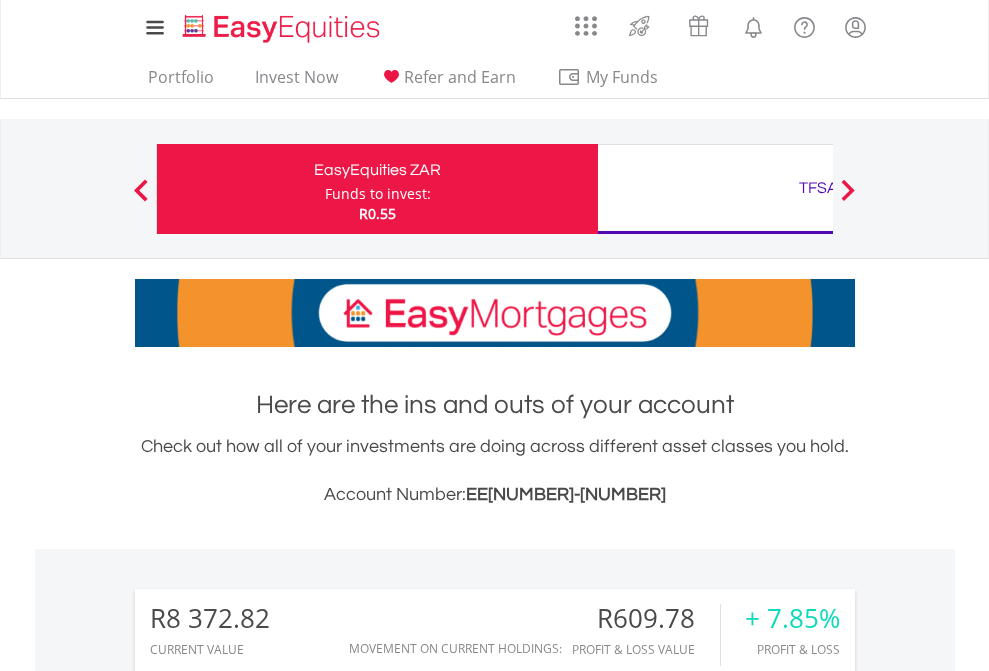 scroll, scrollTop: 999808, scrollLeft: 999687, axis: both 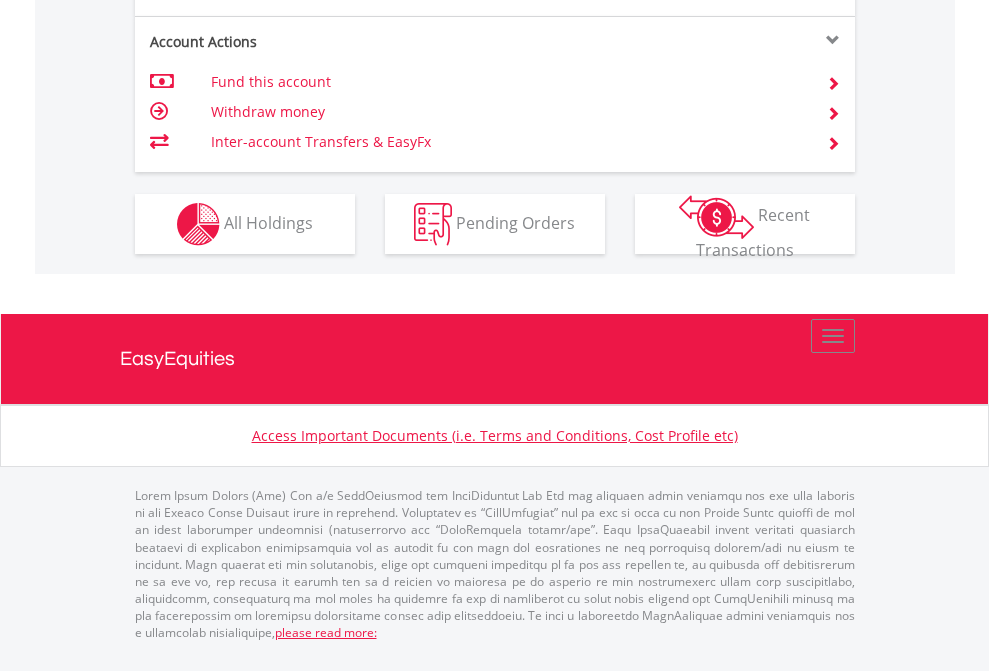 click on "Investment types" at bounding box center (706, -337) 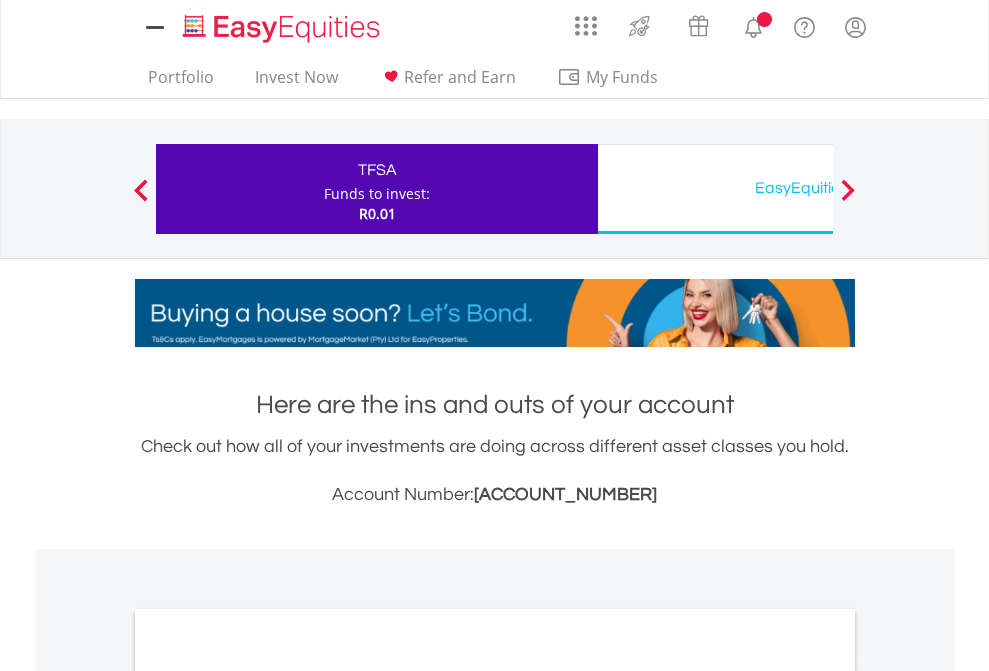 scroll, scrollTop: 0, scrollLeft: 0, axis: both 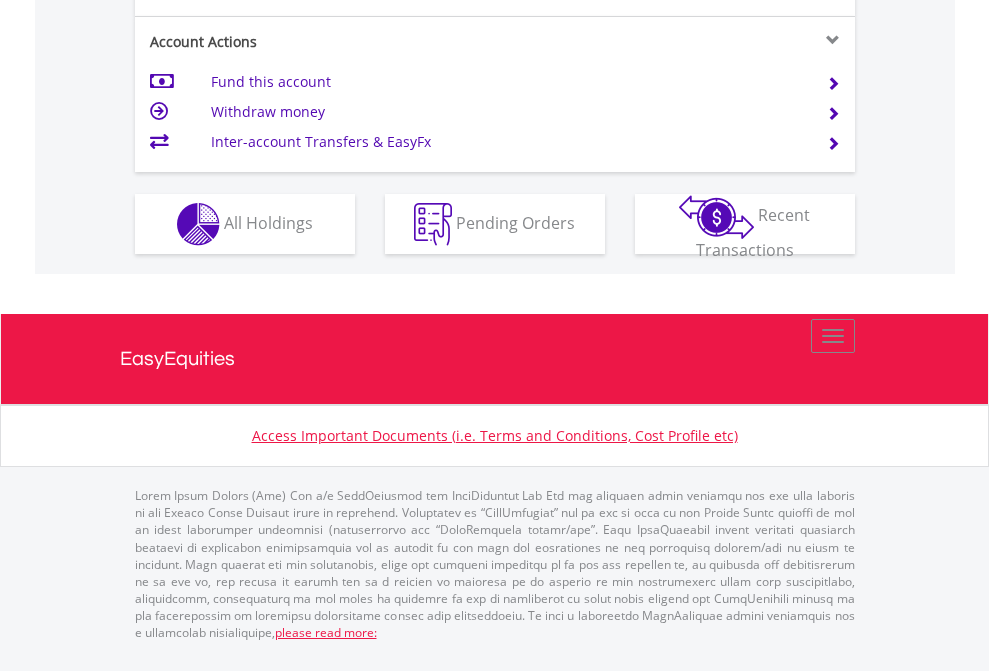 click on "Investment types" at bounding box center (706, -337) 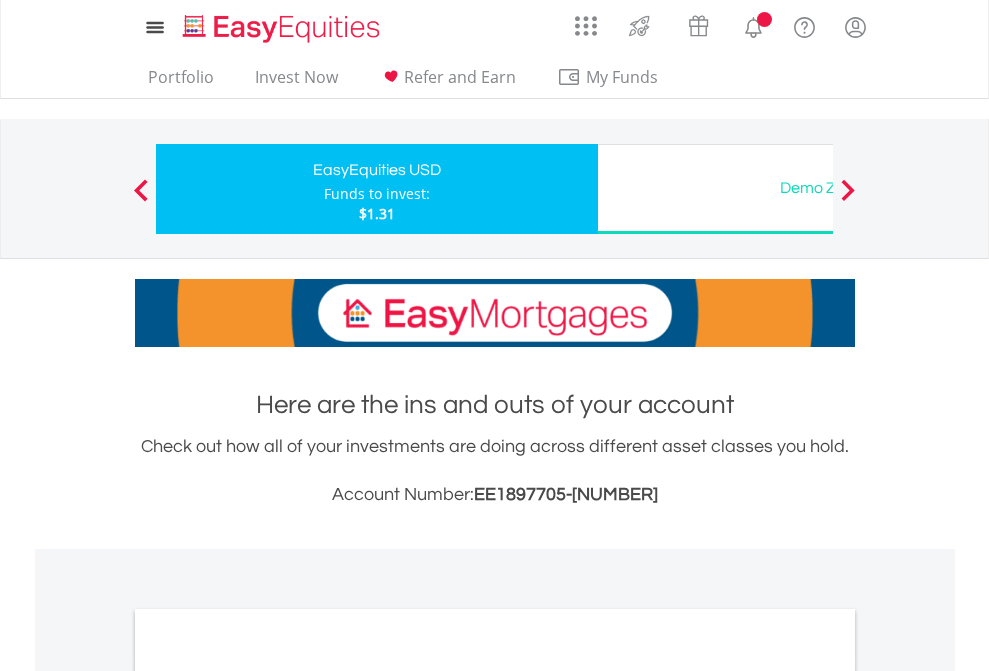 scroll, scrollTop: 0, scrollLeft: 0, axis: both 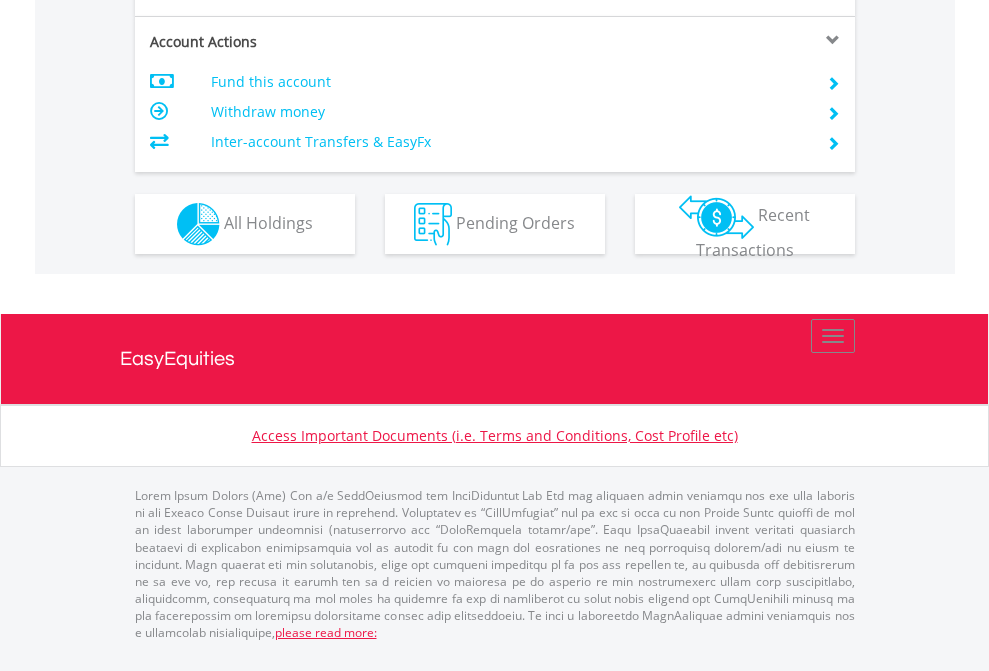 click on "Investment types" at bounding box center (706, -337) 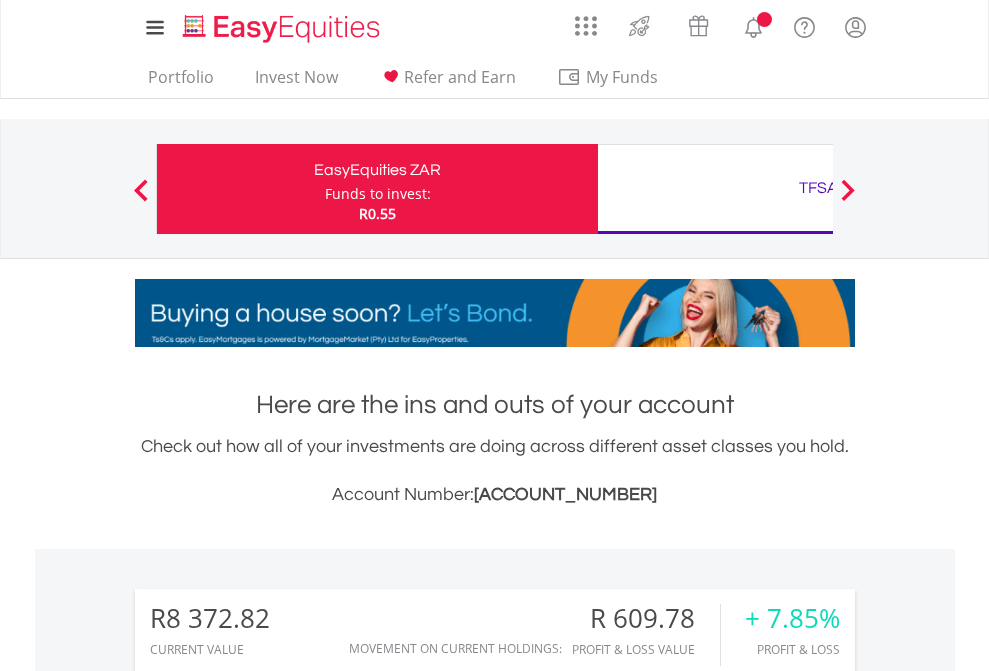 scroll, scrollTop: 1573, scrollLeft: 0, axis: vertical 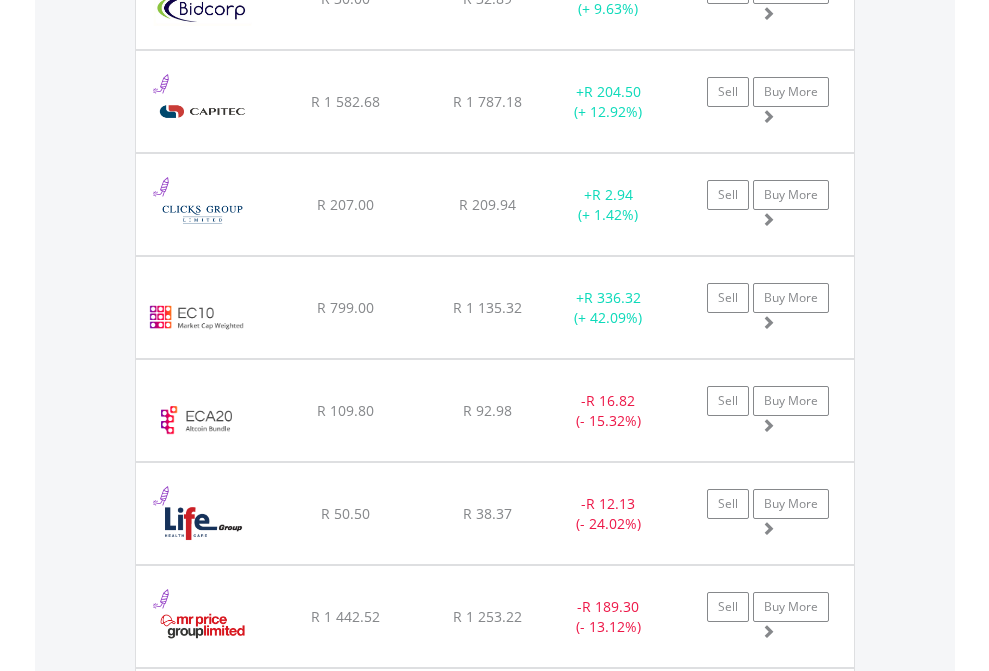 click on "TFSA" at bounding box center [818, -2116] 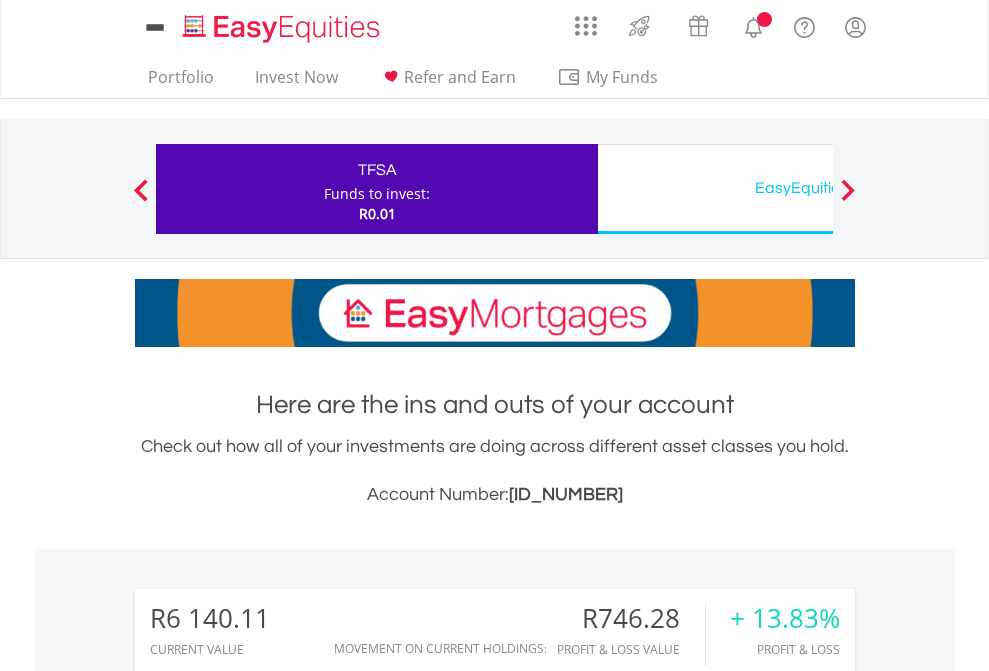 scroll, scrollTop: 1202, scrollLeft: 0, axis: vertical 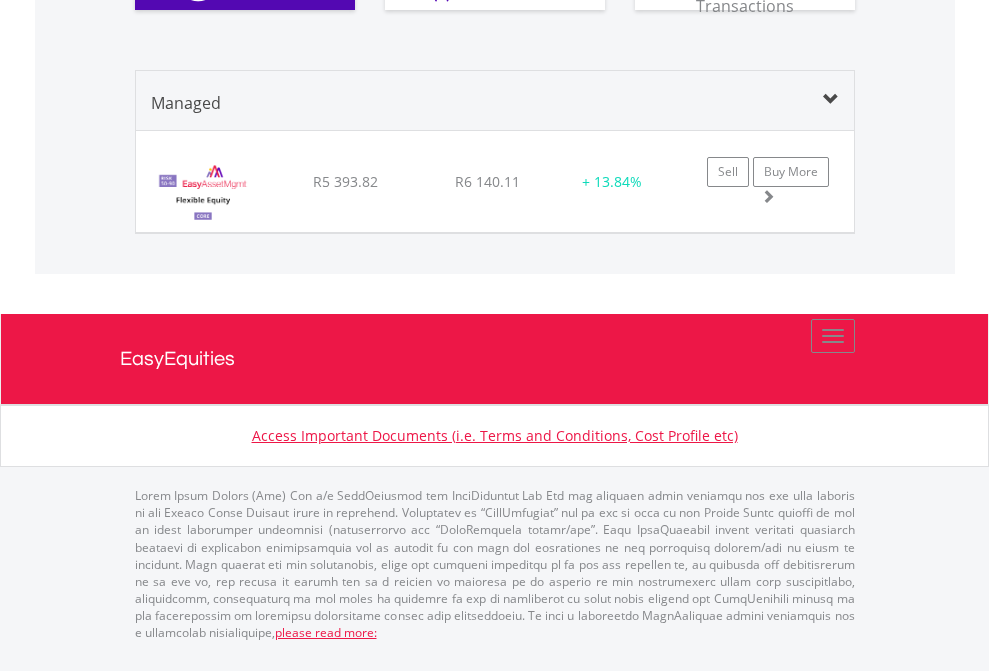 click on "EasyEquities USD" at bounding box center [818, -1300] 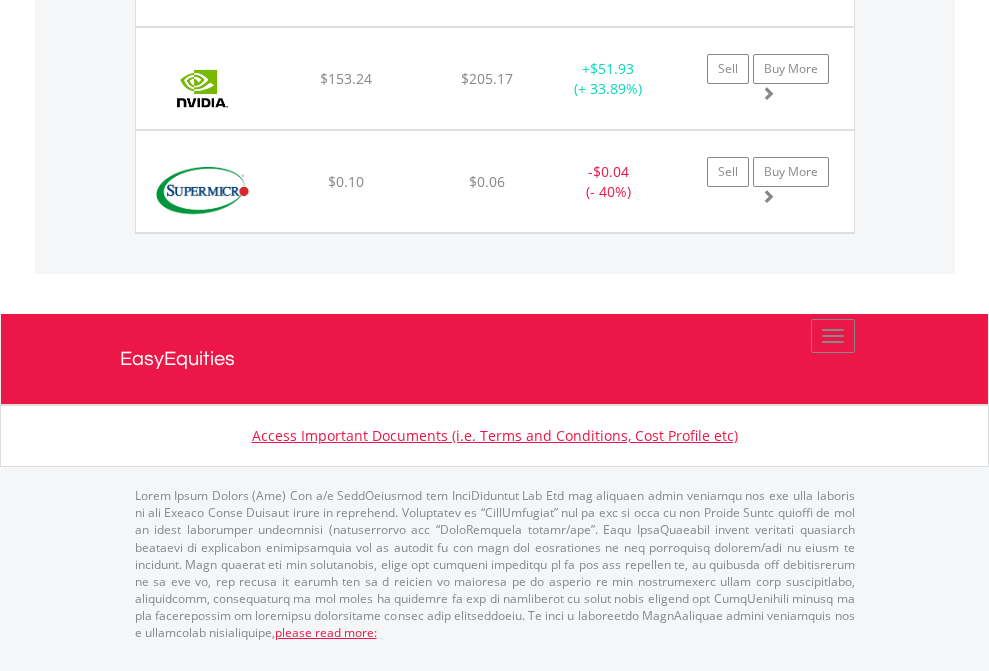 scroll, scrollTop: 2225, scrollLeft: 0, axis: vertical 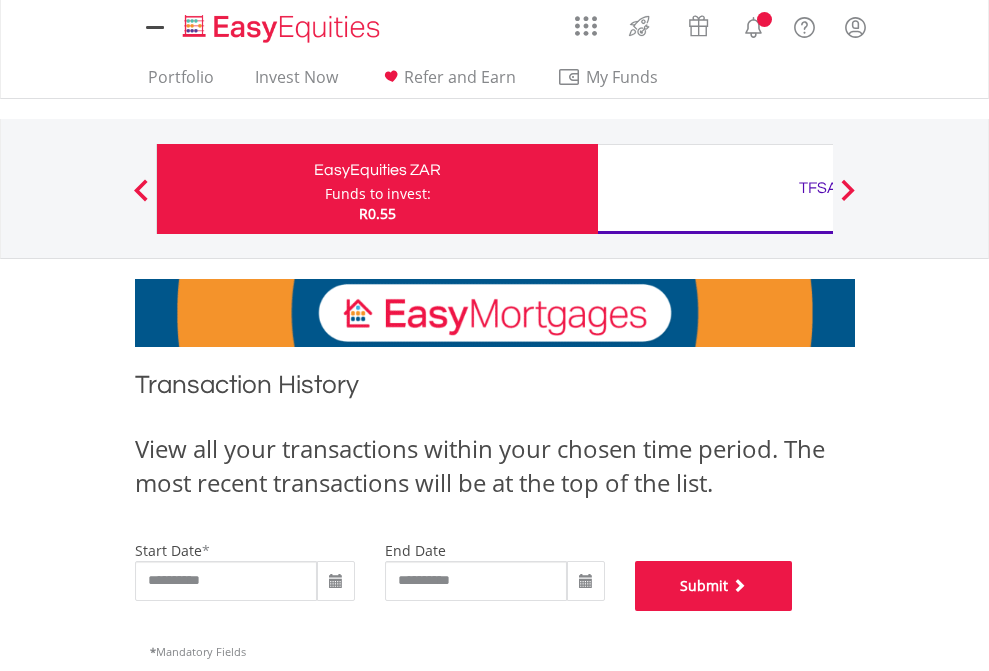 click on "Submit" at bounding box center [714, 586] 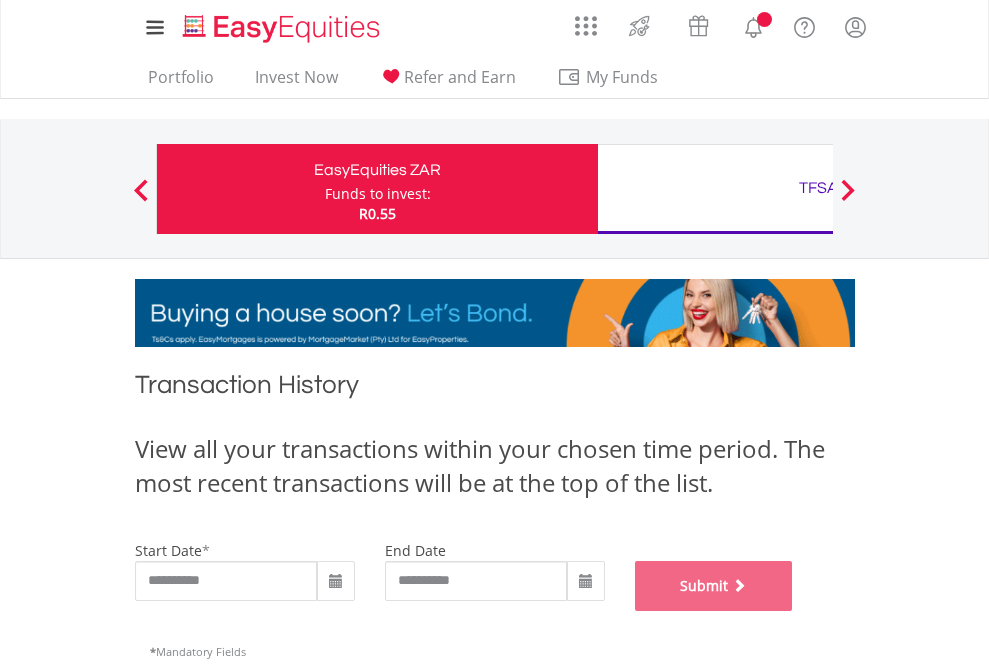 scroll, scrollTop: 811, scrollLeft: 0, axis: vertical 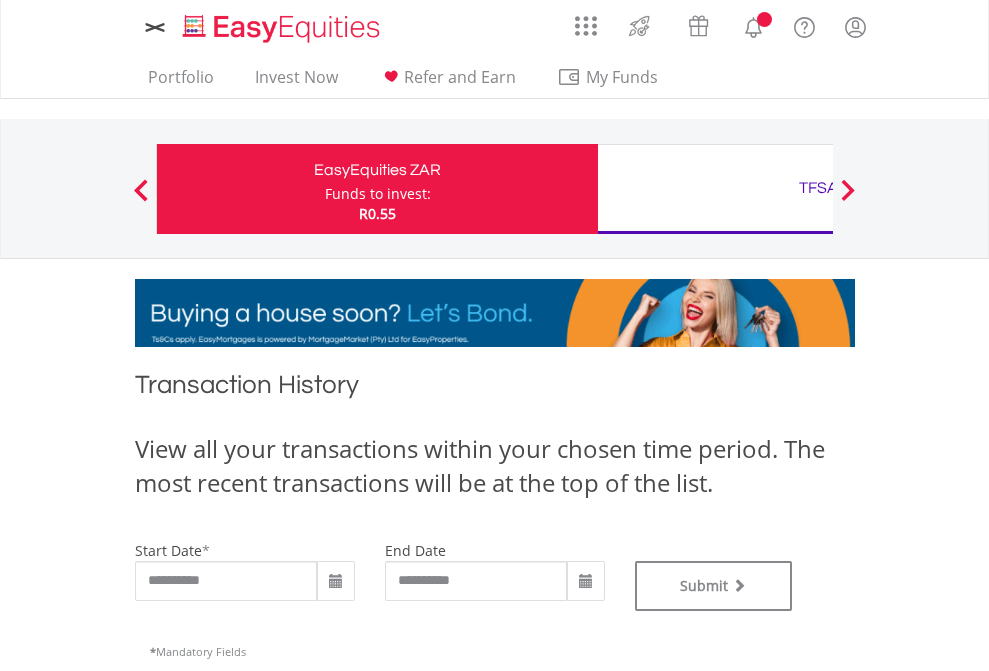 click on "TFSA" at bounding box center (818, 188) 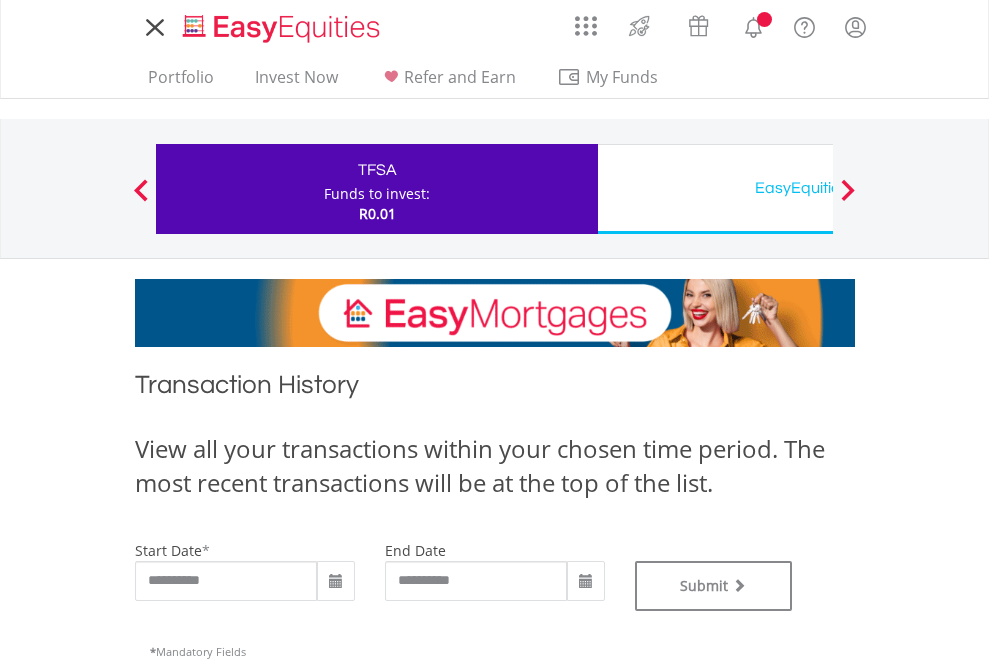 scroll, scrollTop: 0, scrollLeft: 0, axis: both 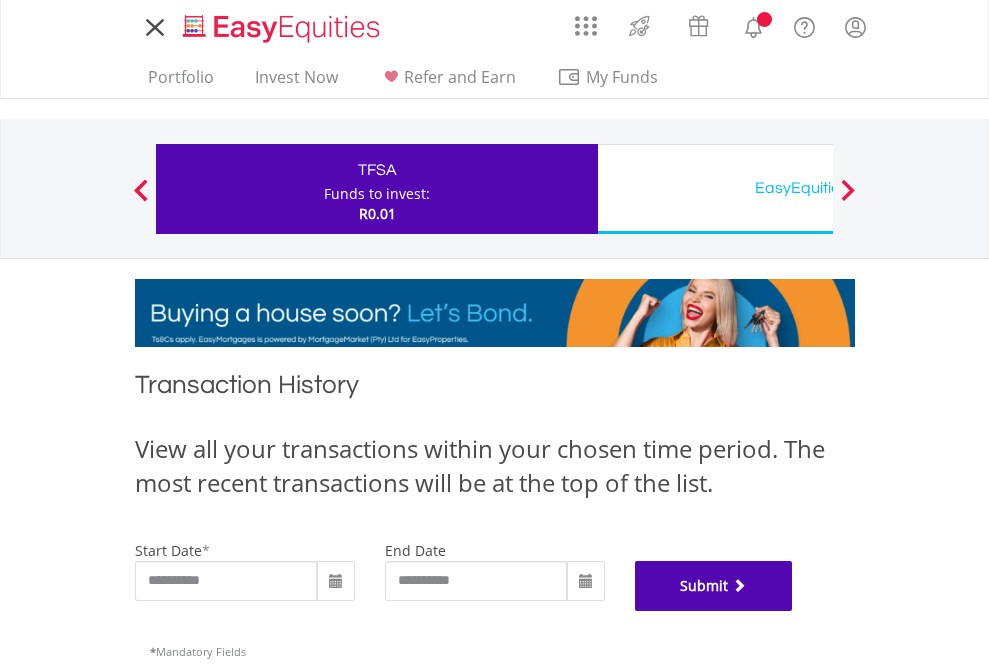click on "Submit" at bounding box center (714, 586) 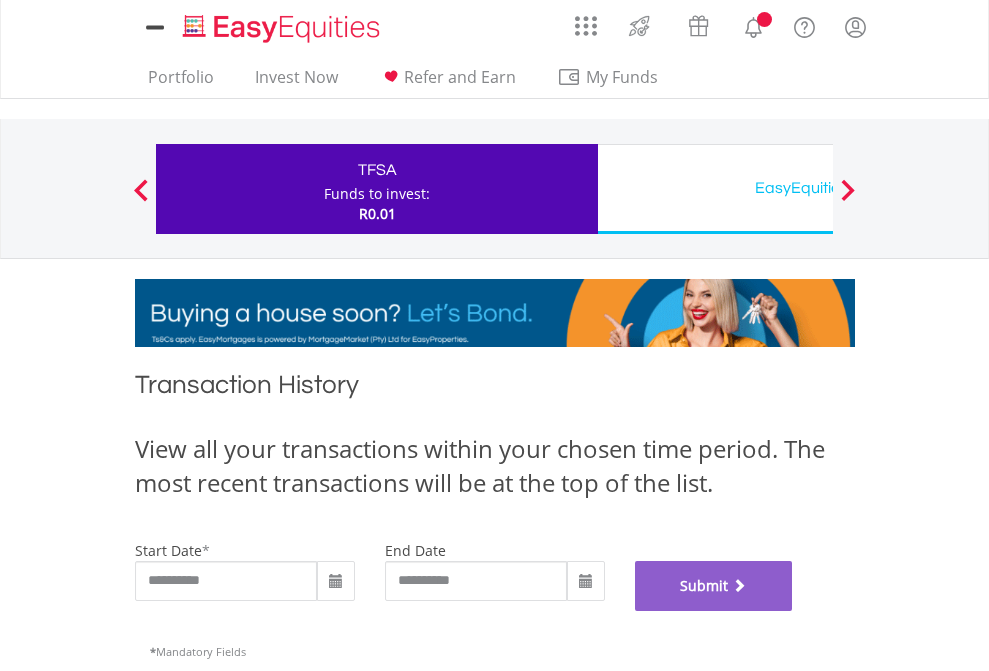 scroll, scrollTop: 811, scrollLeft: 0, axis: vertical 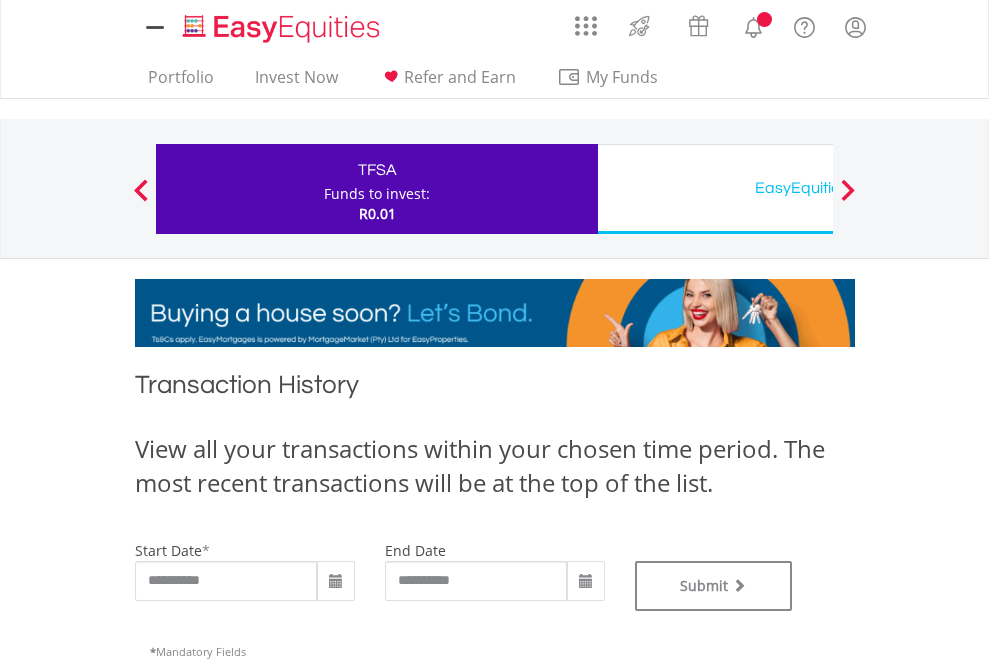 click on "EasyEquities USD" at bounding box center [818, 188] 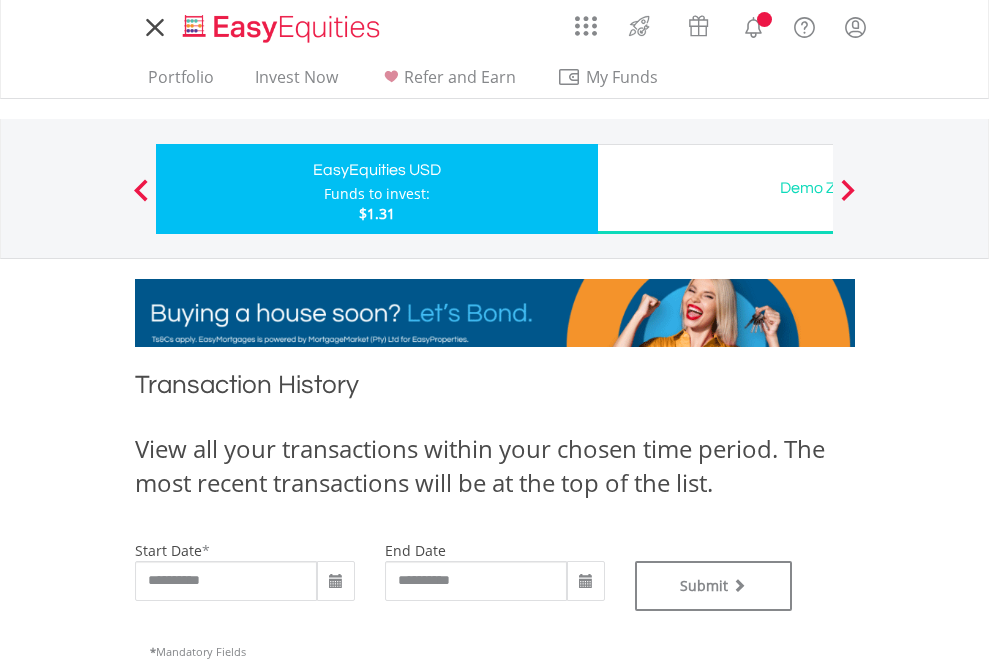 scroll, scrollTop: 0, scrollLeft: 0, axis: both 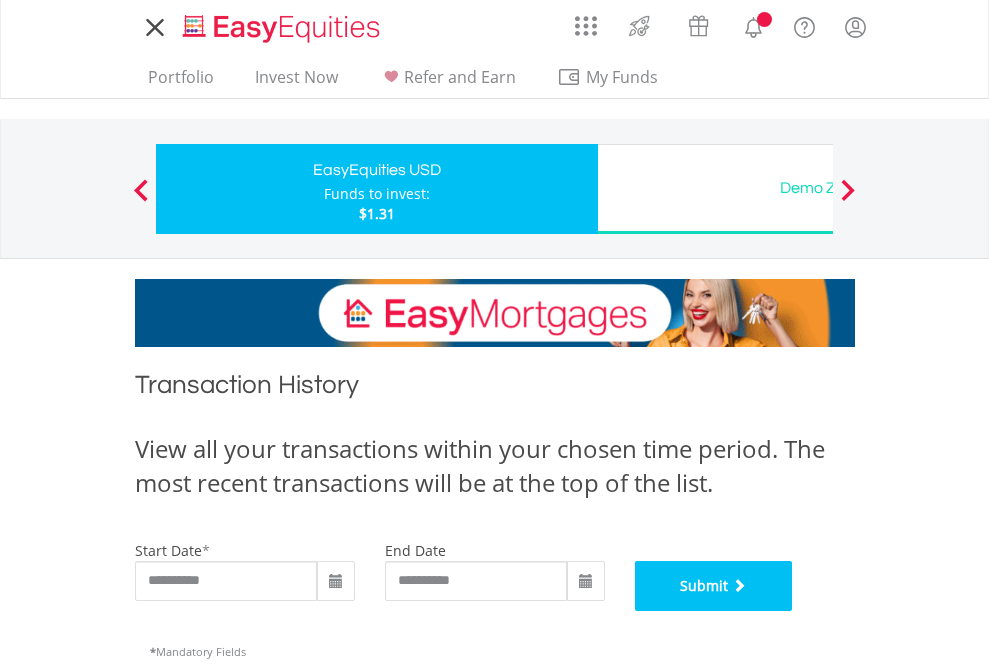 click on "Submit" at bounding box center [714, 586] 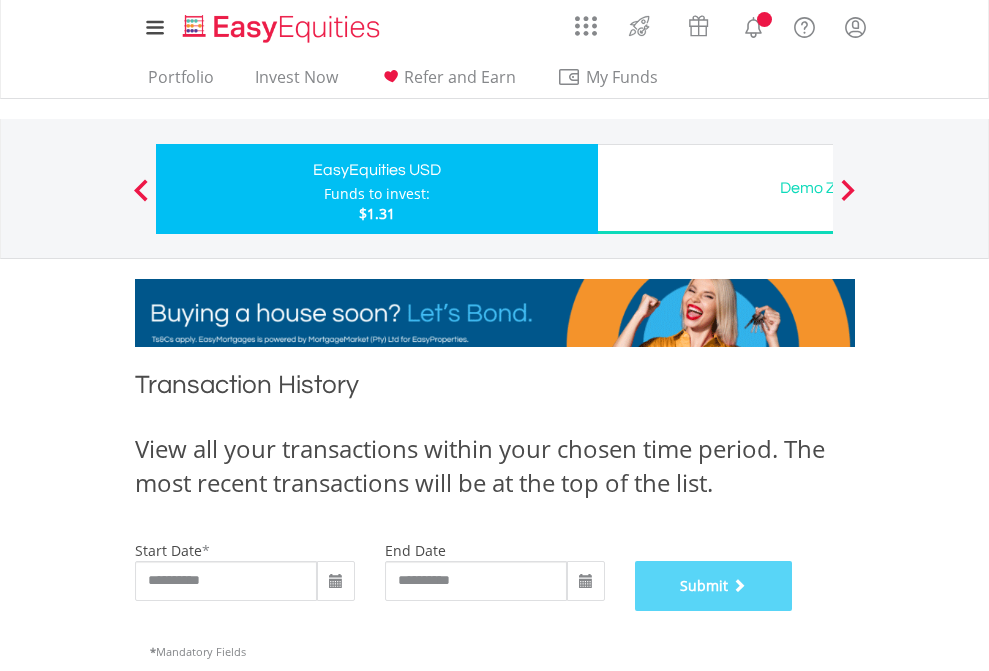 scroll, scrollTop: 811, scrollLeft: 0, axis: vertical 